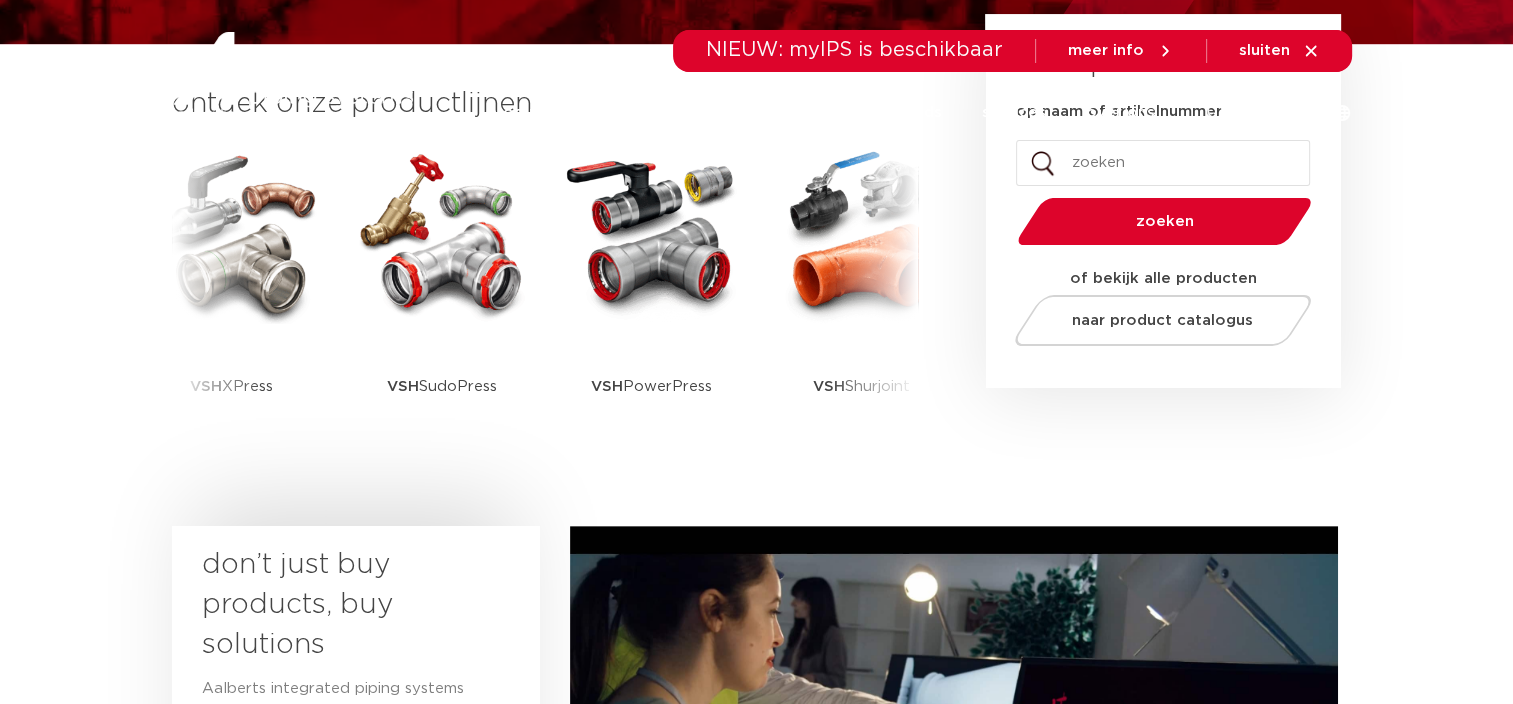 scroll, scrollTop: 0, scrollLeft: 0, axis: both 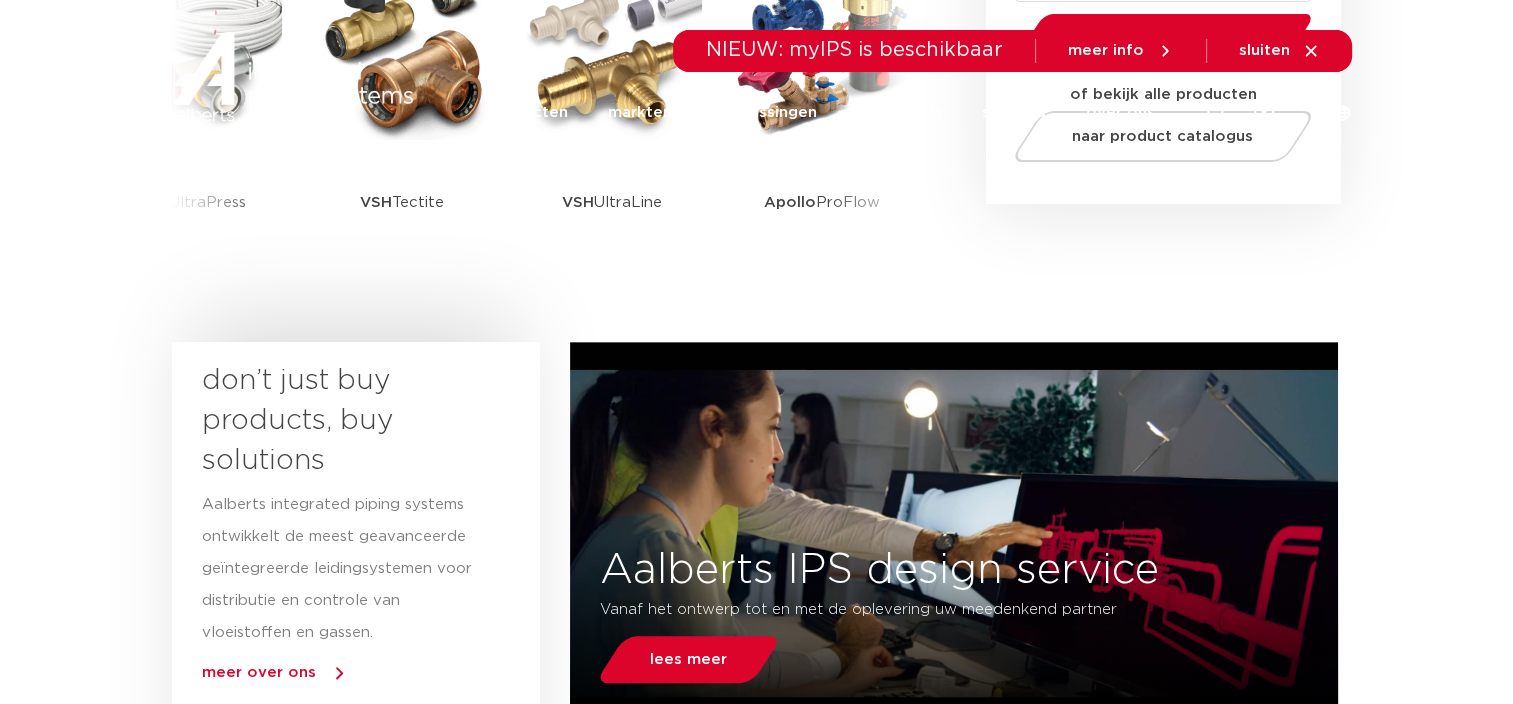 click on "over ons" 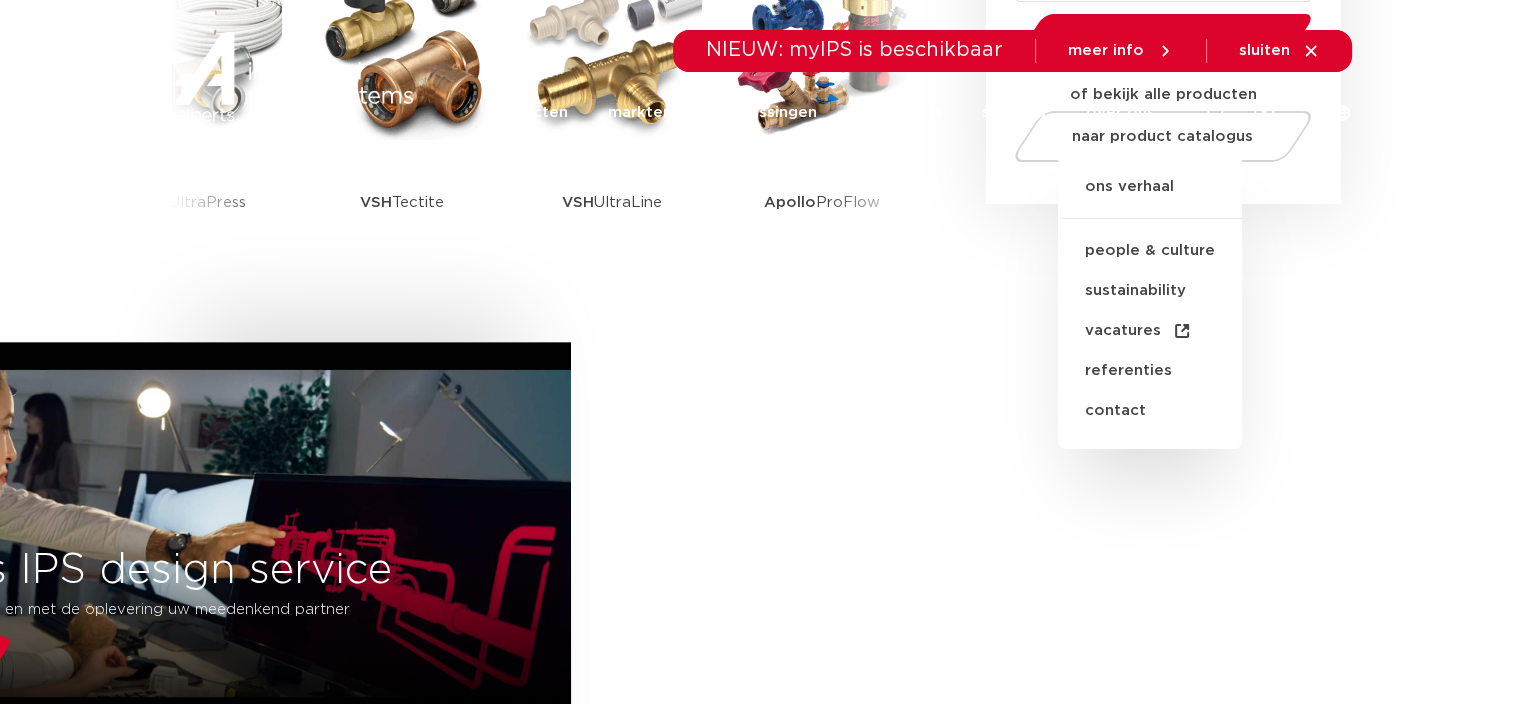click on "over ons" 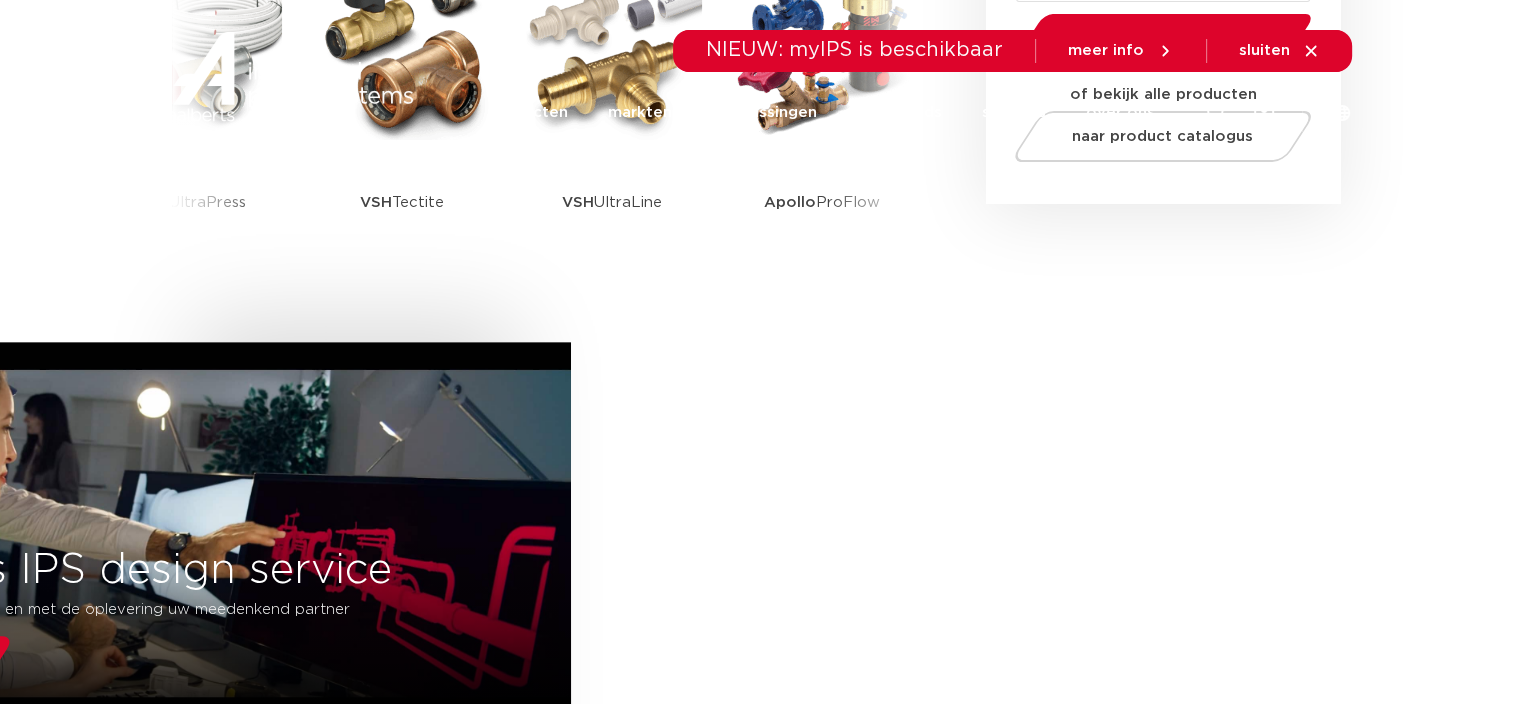 click on "producten markten toepassingen downloads alle downloads certificaten cad en andere software epd documentatie technische handboeken services services overzicht Aalberts IPS design service Aalberts IPS Revit plug-in press tool selector balancing valve sizing tool over ons ons verhaal people & culture sustainability vacatures       referenties contact
producten markten toepassingen downloads alle downloads certificaten cad en andere software epd documentatie technische handboeken services services overzicht Aalberts IPS design service Aalberts IPS Revit plug-in press tool selector balancing valve sizing tool over ons ons verhaal people & culture sustainability vacatures       referenties contact" 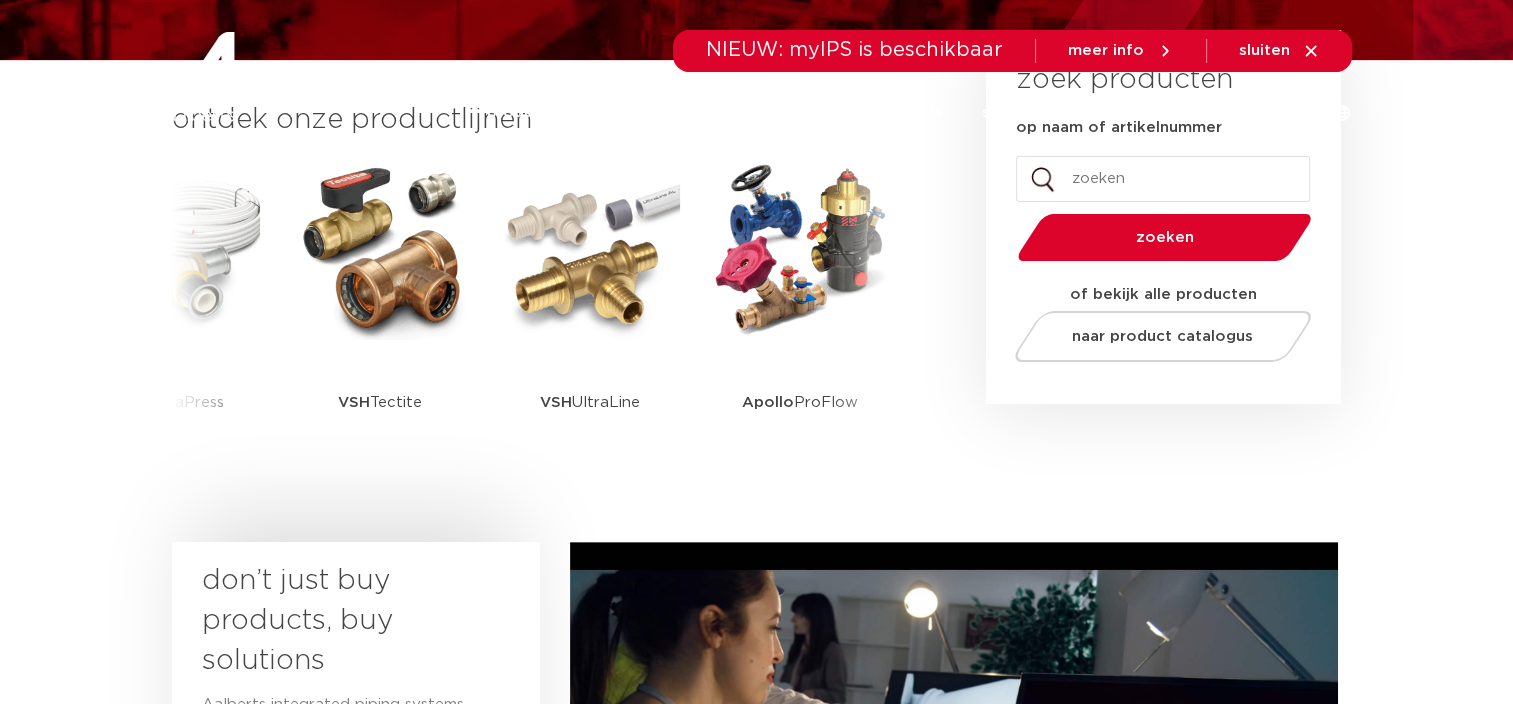 scroll, scrollTop: 300, scrollLeft: 0, axis: vertical 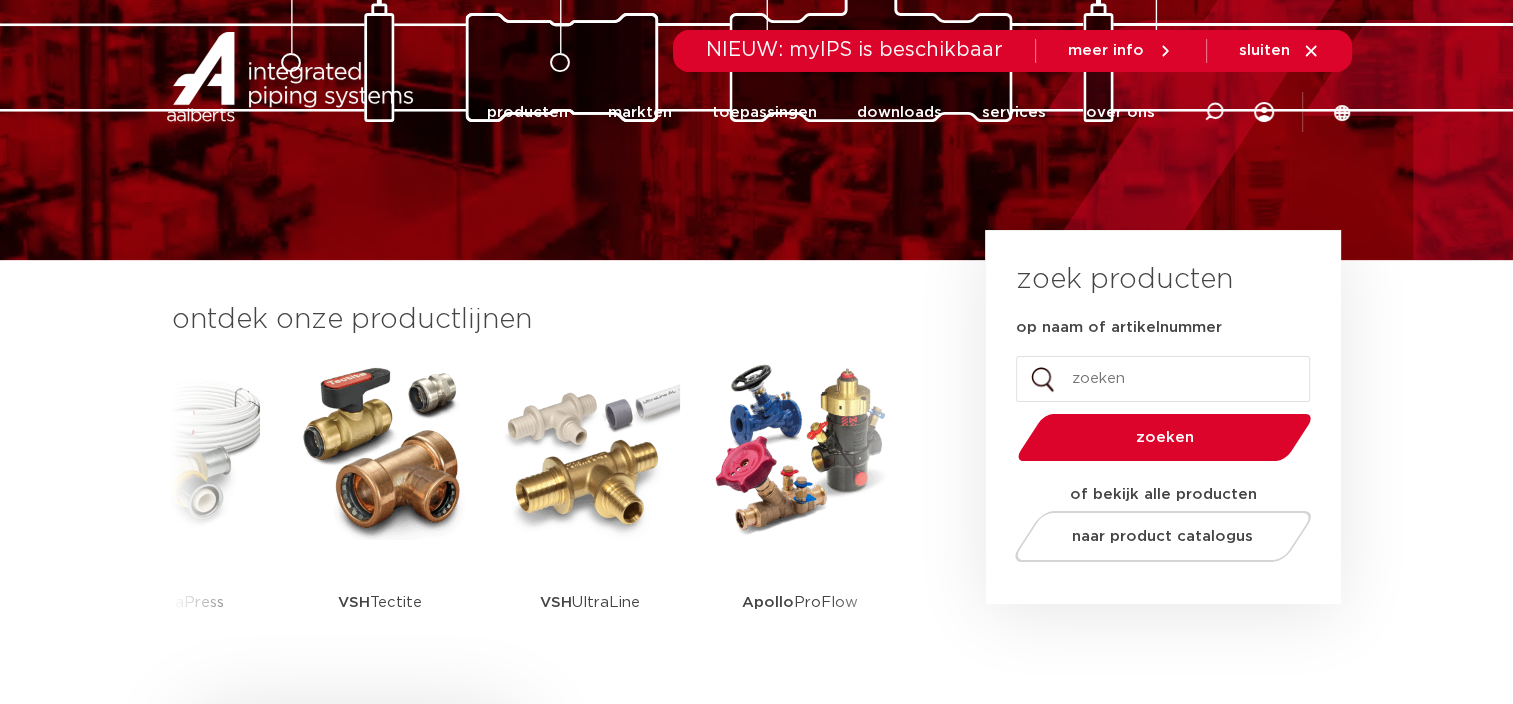 click on "naar product catalogus" at bounding box center [1153, 532] 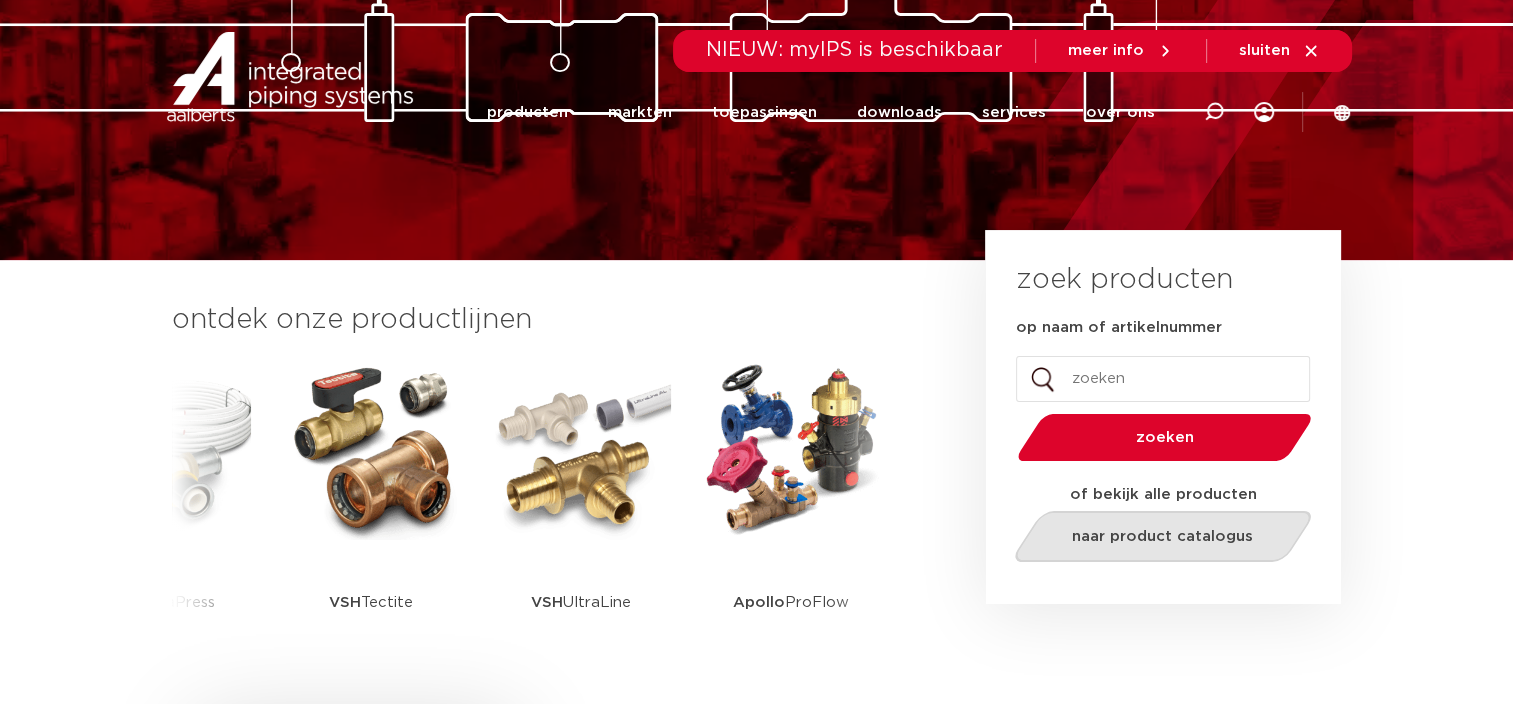 click on "naar product catalogus" at bounding box center [1162, 536] 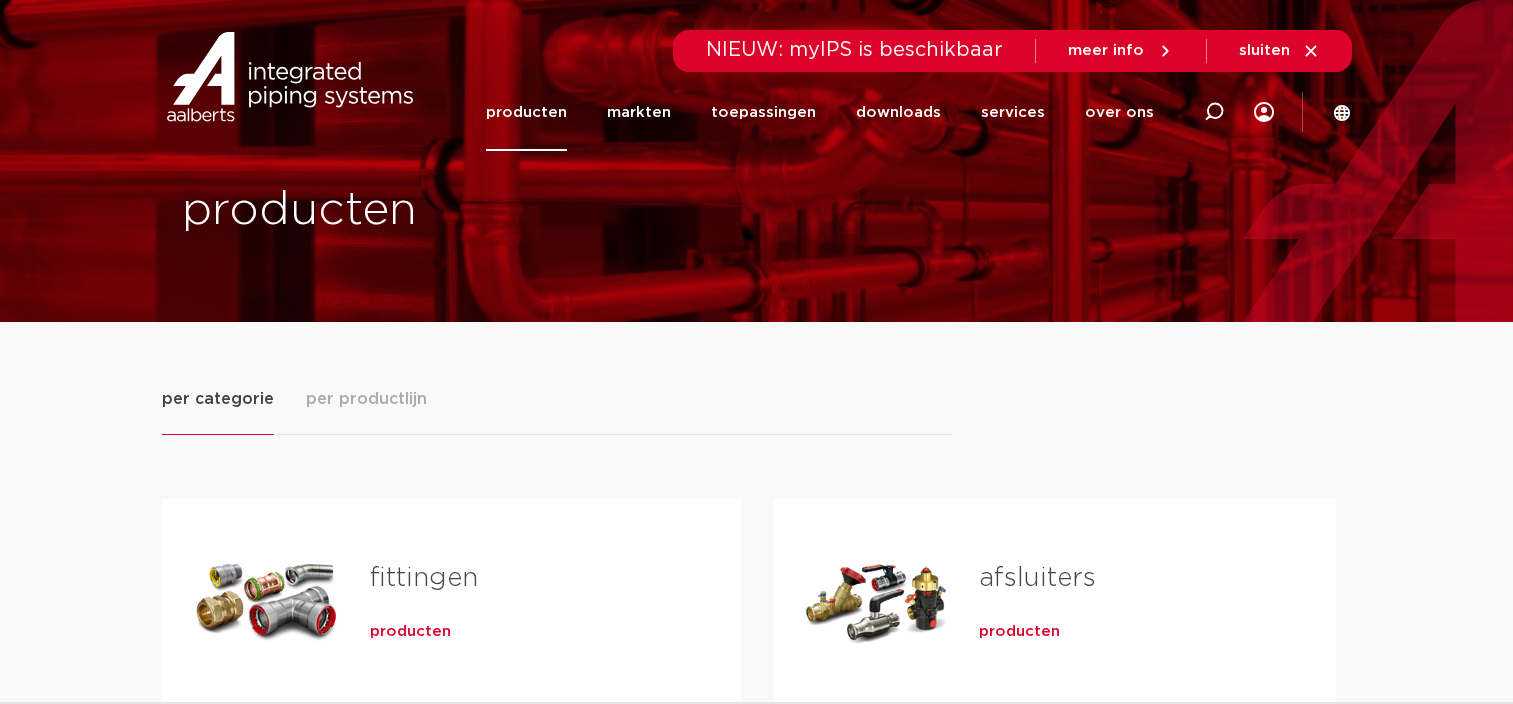 scroll, scrollTop: 0, scrollLeft: 0, axis: both 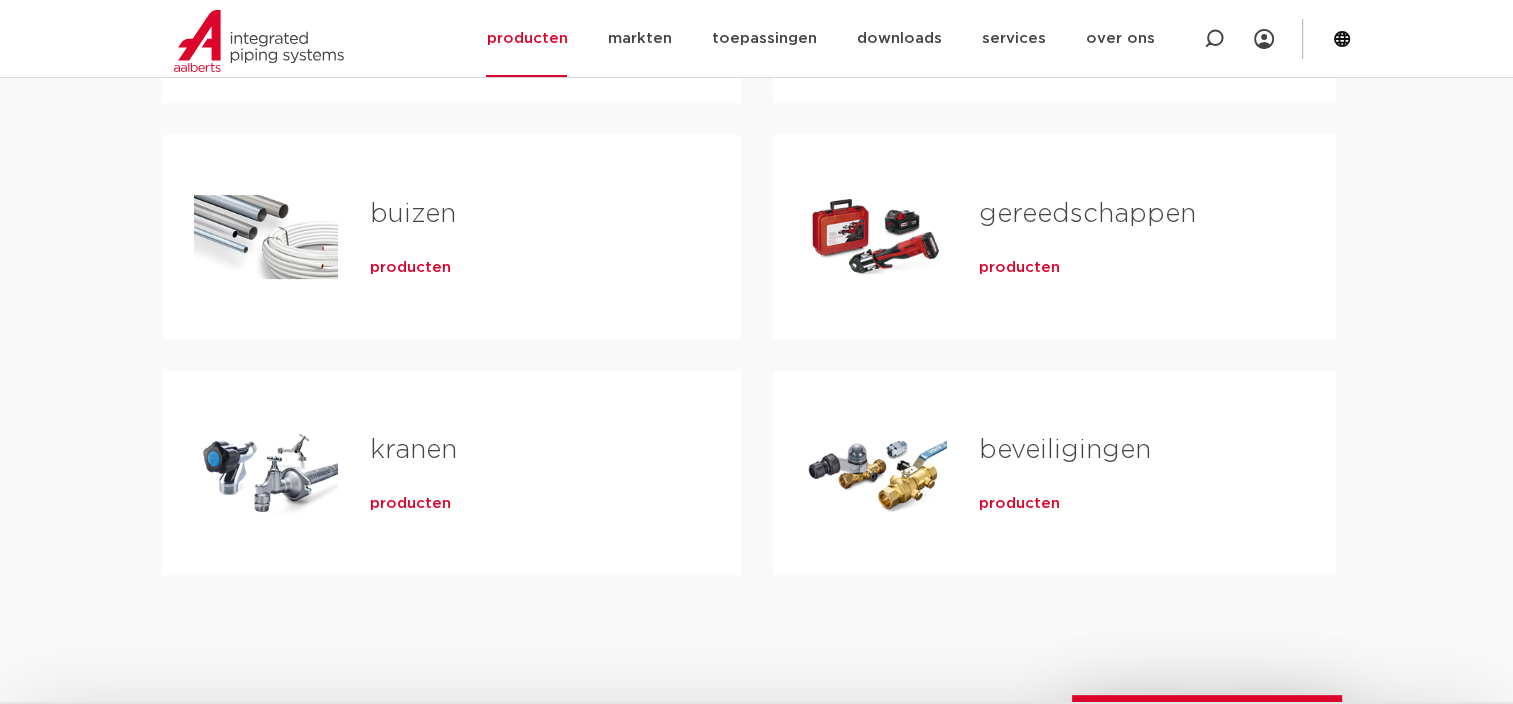 click on "producten" at bounding box center [410, 504] 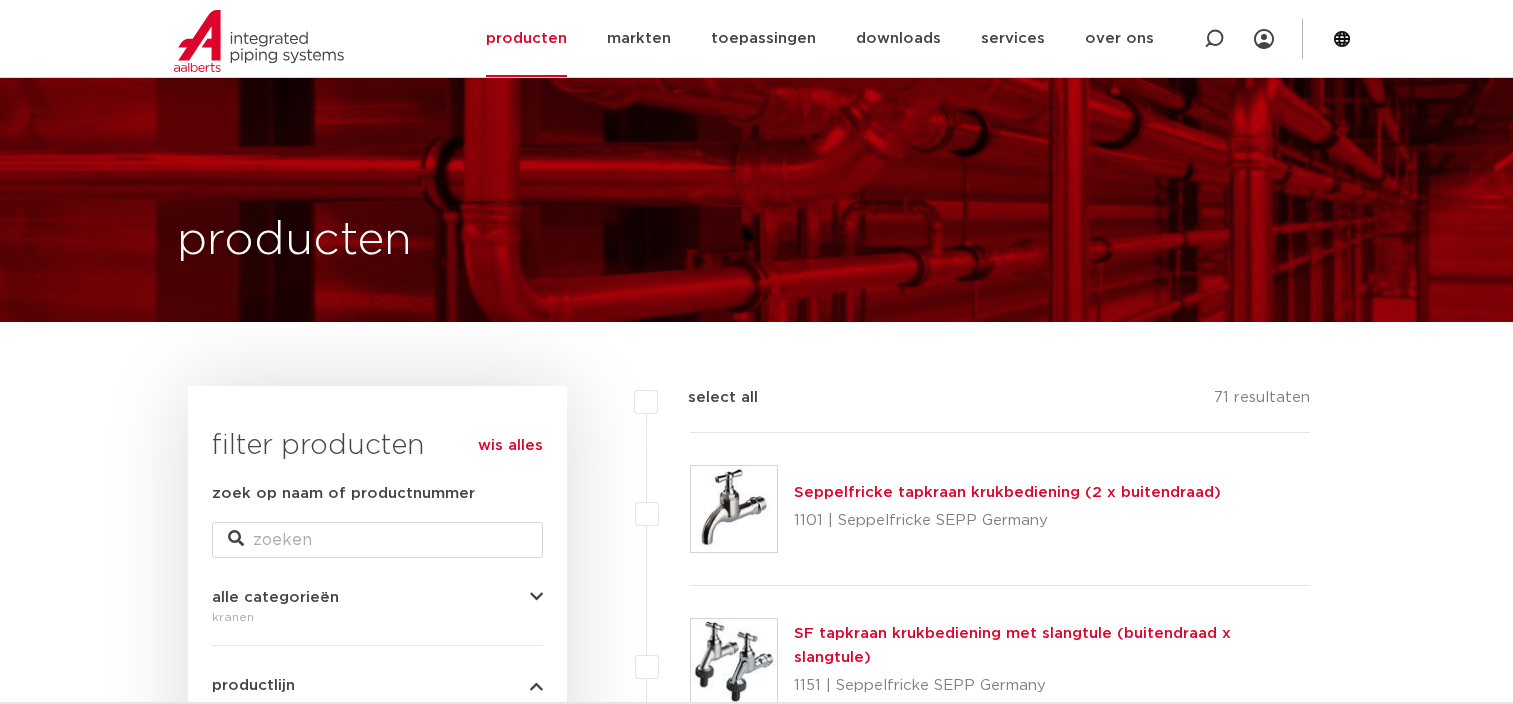 scroll, scrollTop: 298, scrollLeft: 0, axis: vertical 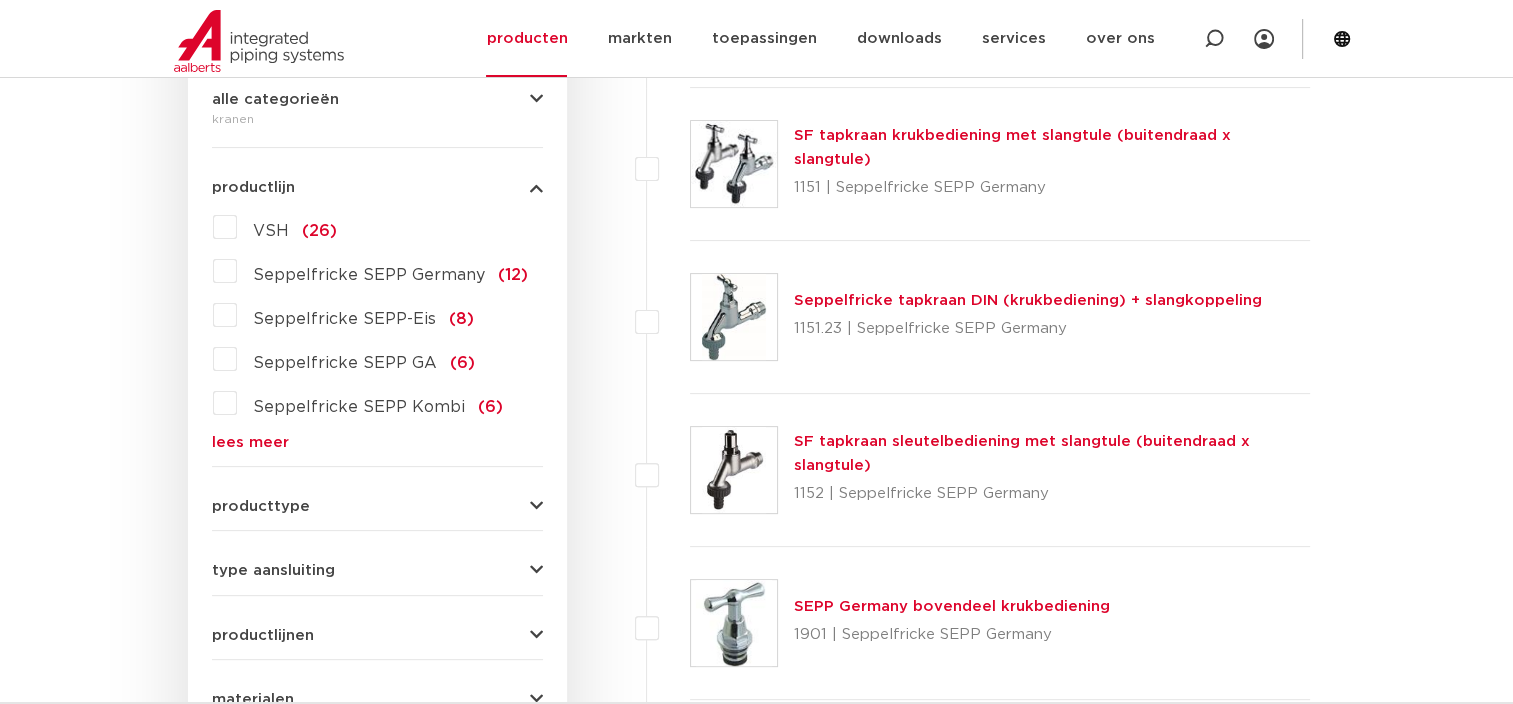 click at bounding box center [536, 506] 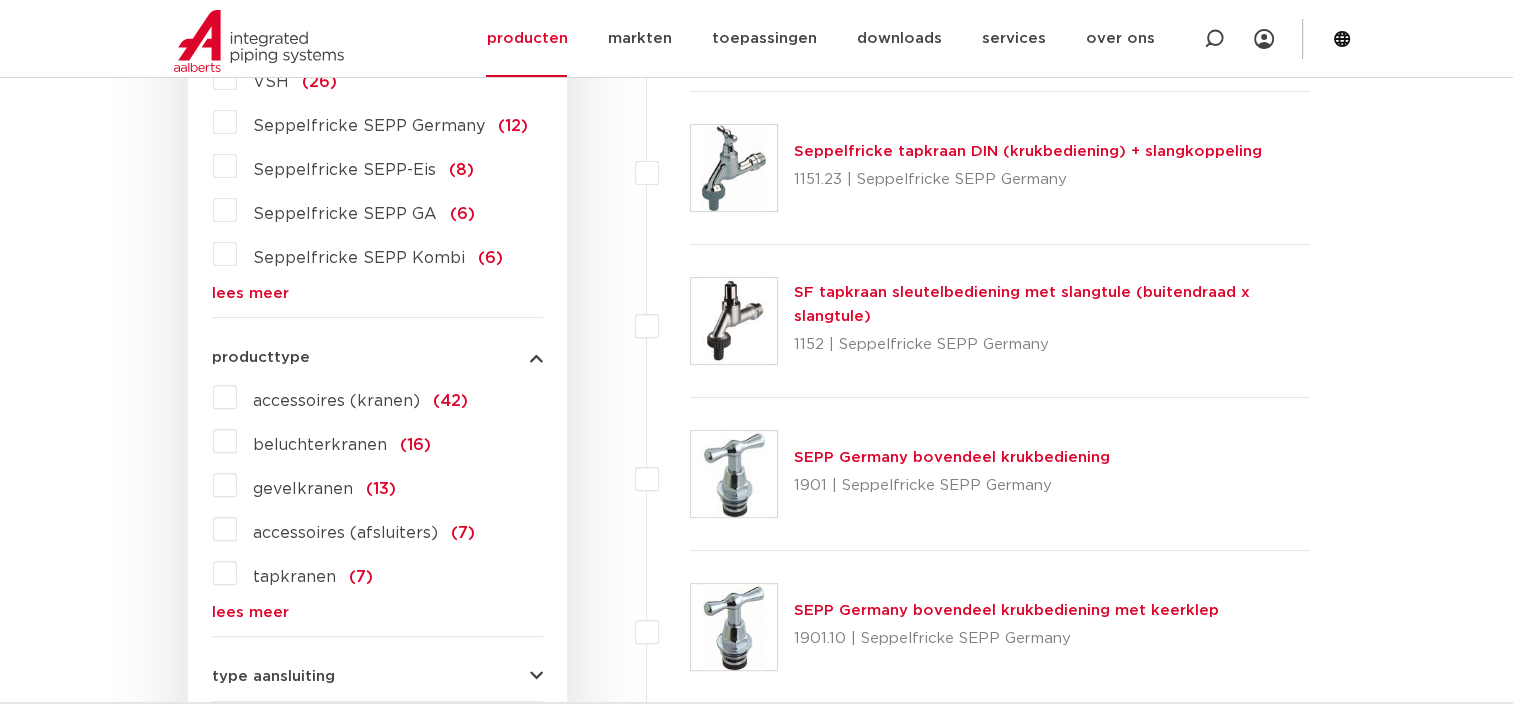 scroll, scrollTop: 698, scrollLeft: 0, axis: vertical 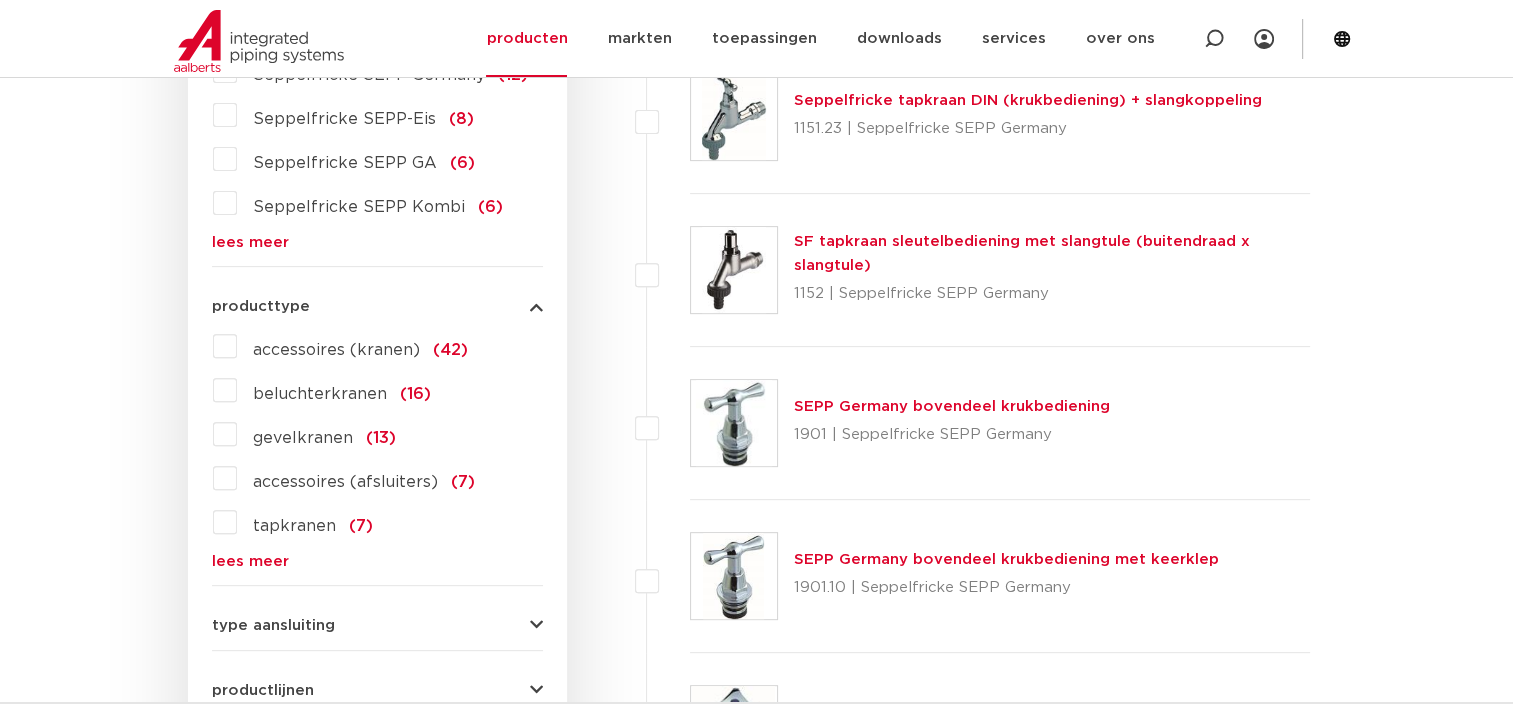 click on "tapkranen
(7)" at bounding box center (305, 522) 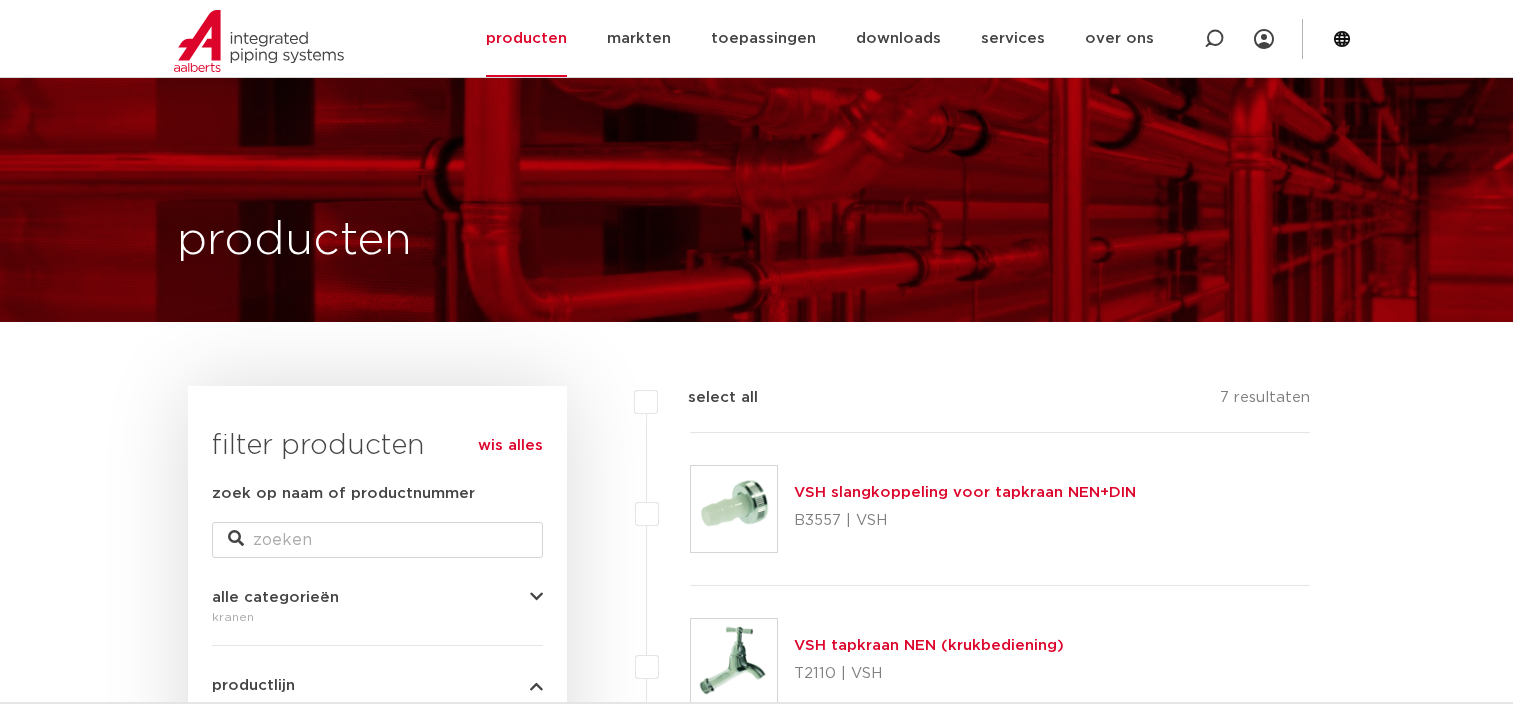 scroll, scrollTop: 678, scrollLeft: 0, axis: vertical 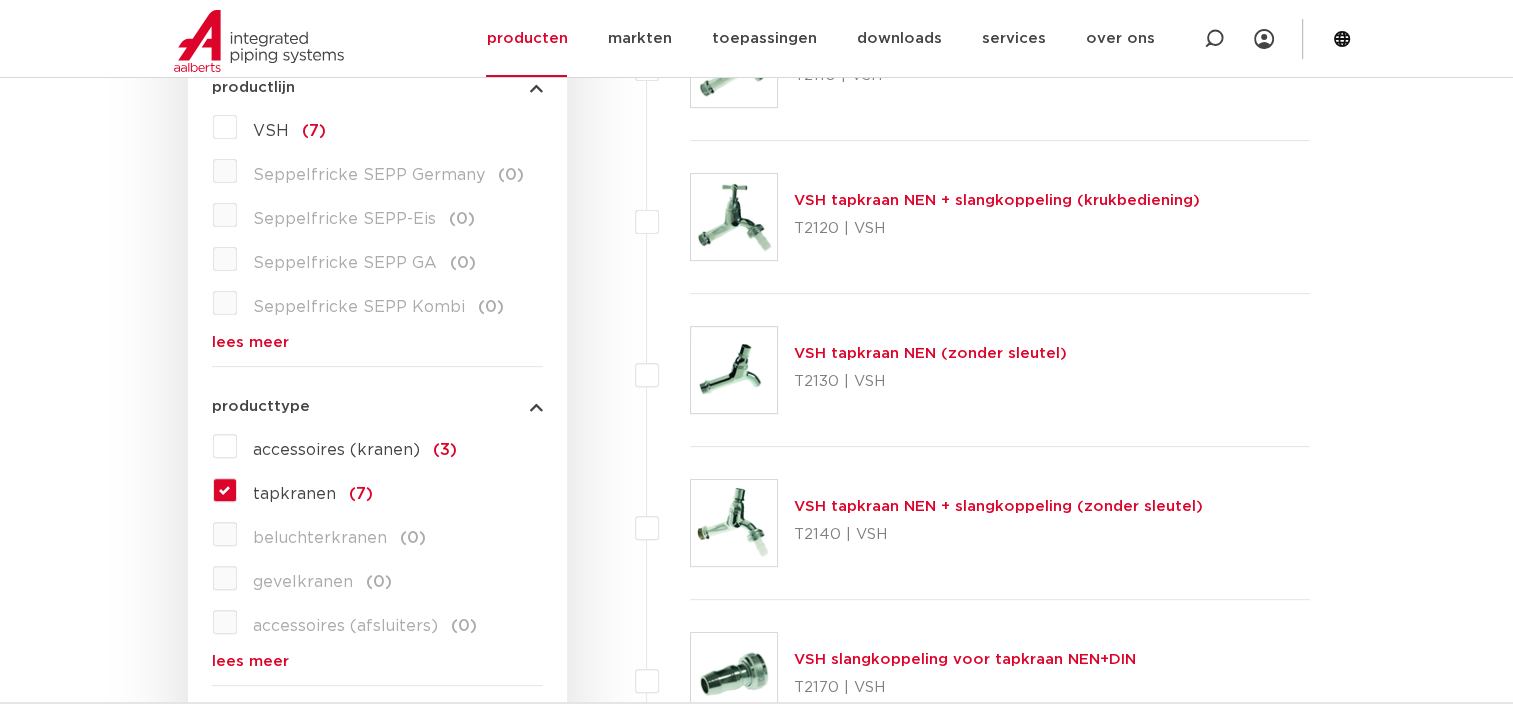 click on "beluchterkranen
(0)" at bounding box center [331, 534] 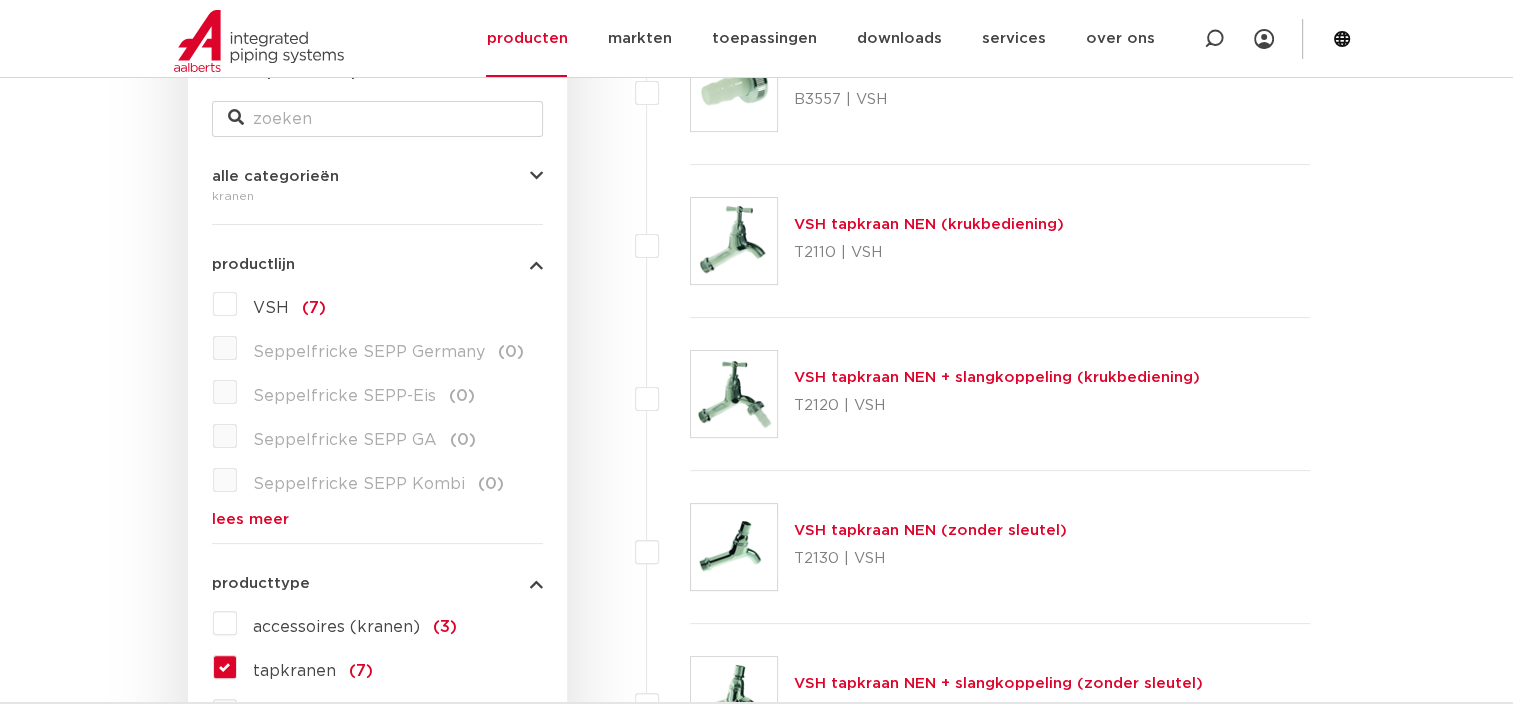 scroll, scrollTop: 298, scrollLeft: 0, axis: vertical 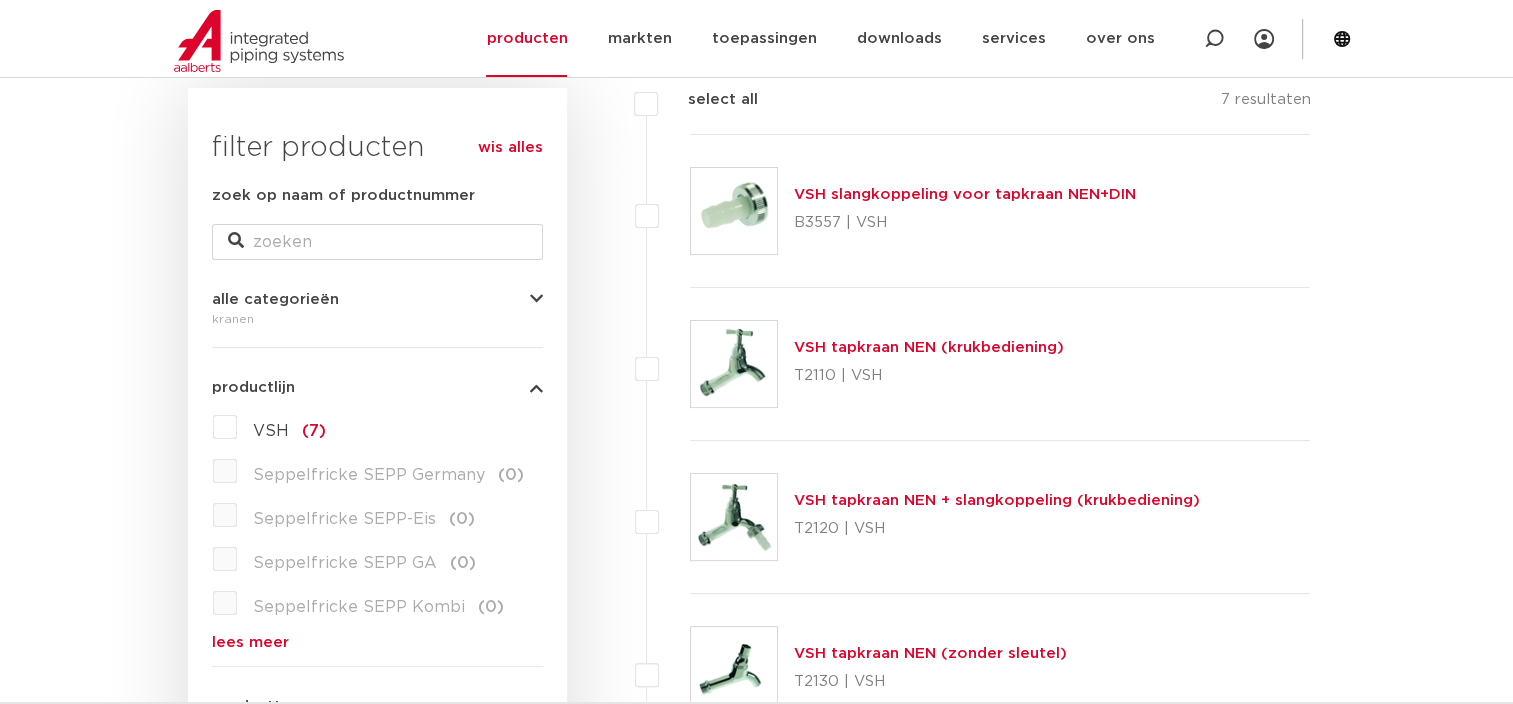 click on "wis alles" at bounding box center (510, 148) 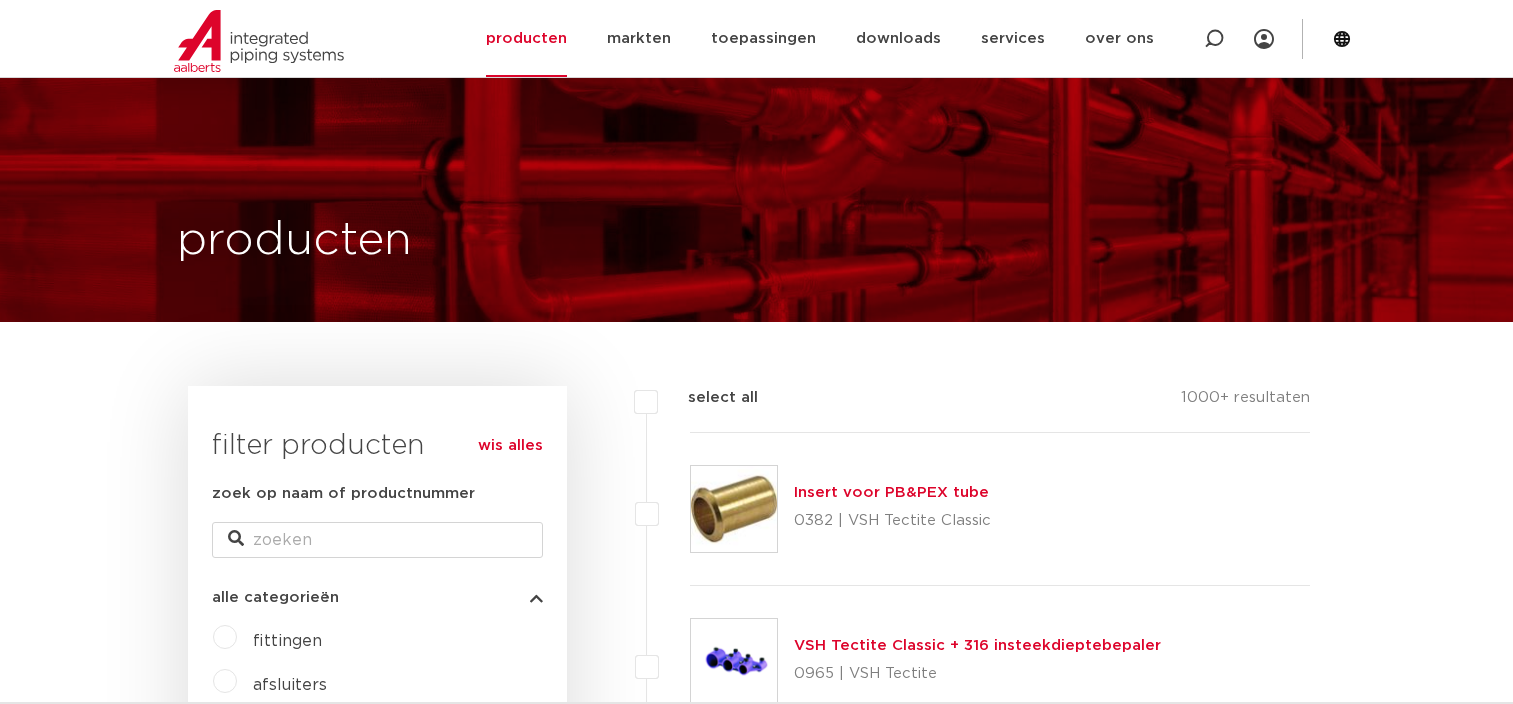 scroll, scrollTop: 298, scrollLeft: 0, axis: vertical 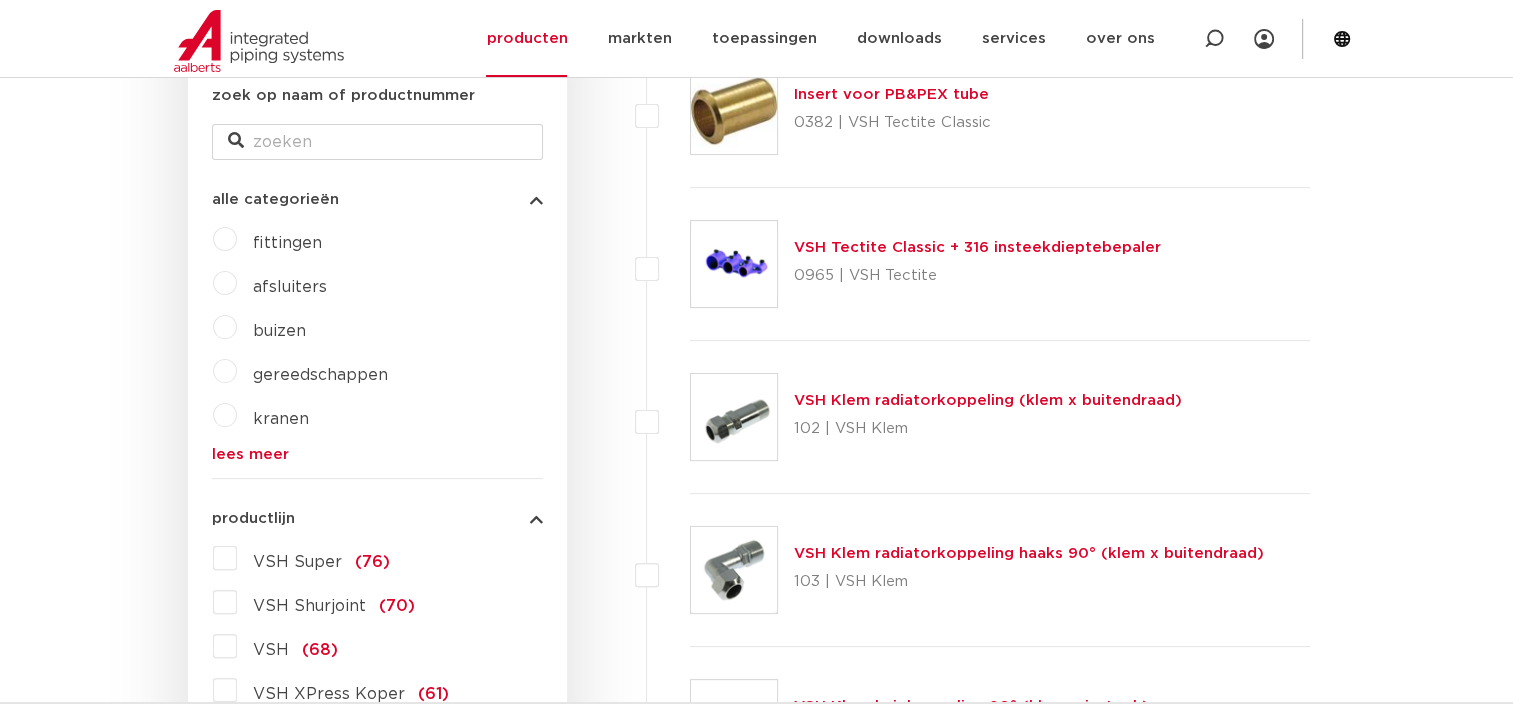 click on "lees meer" at bounding box center [377, 454] 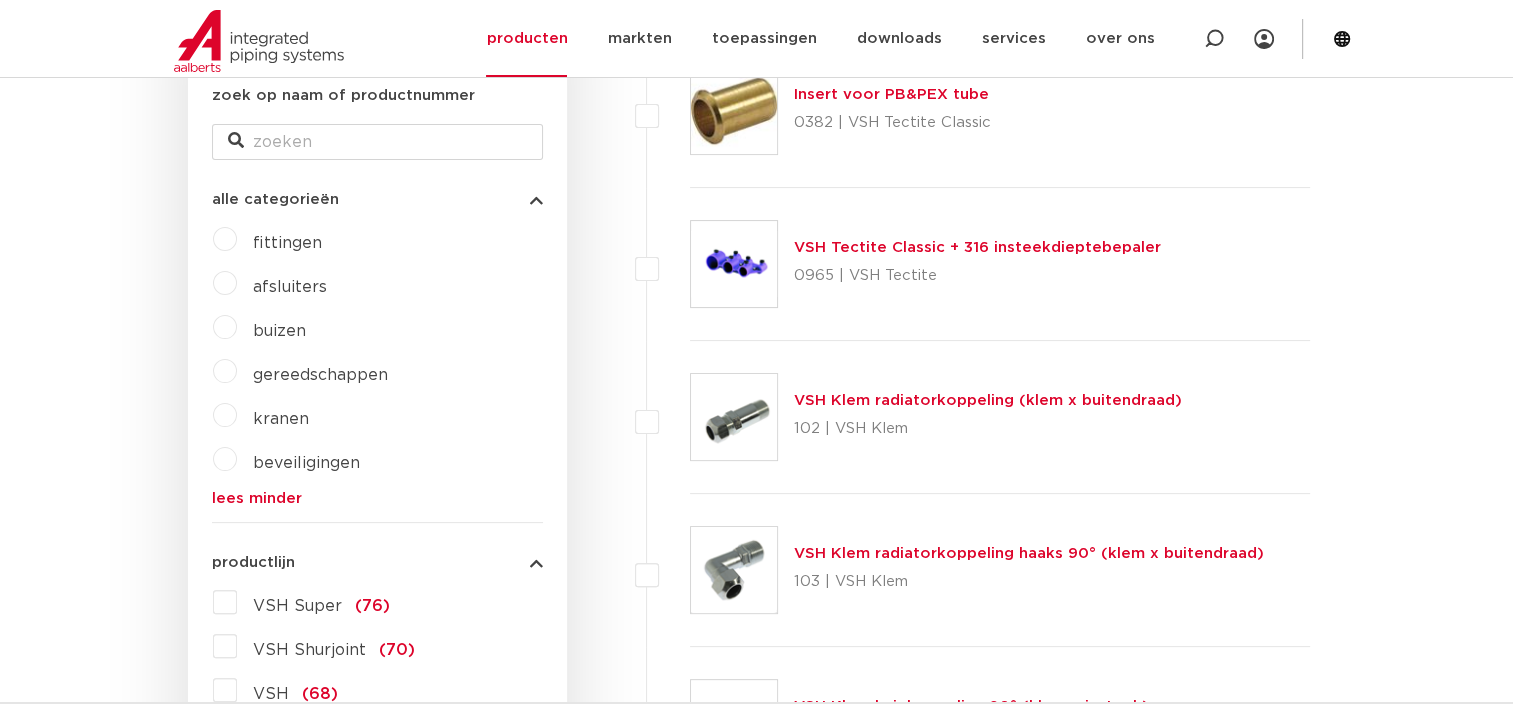 click on "kranen" at bounding box center (273, 415) 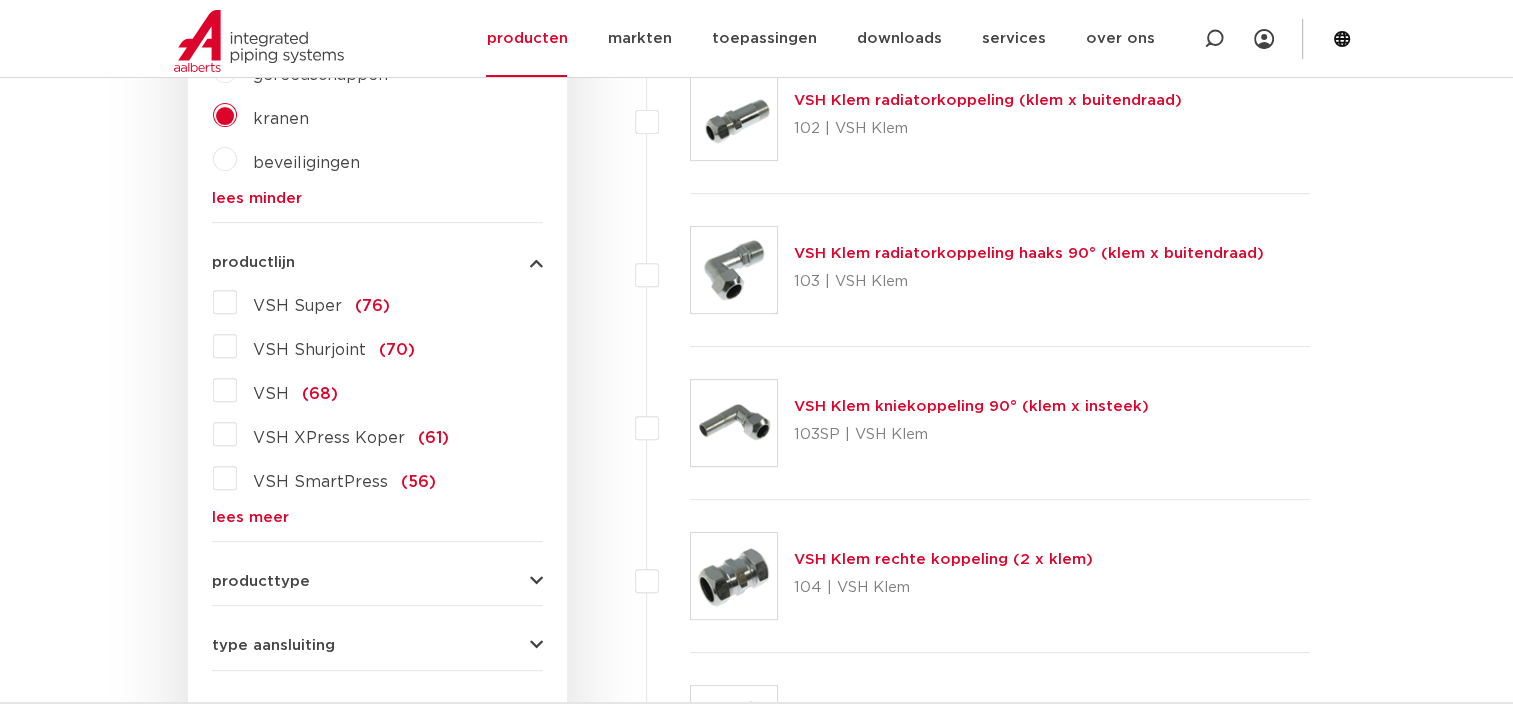 scroll, scrollTop: 765, scrollLeft: 0, axis: vertical 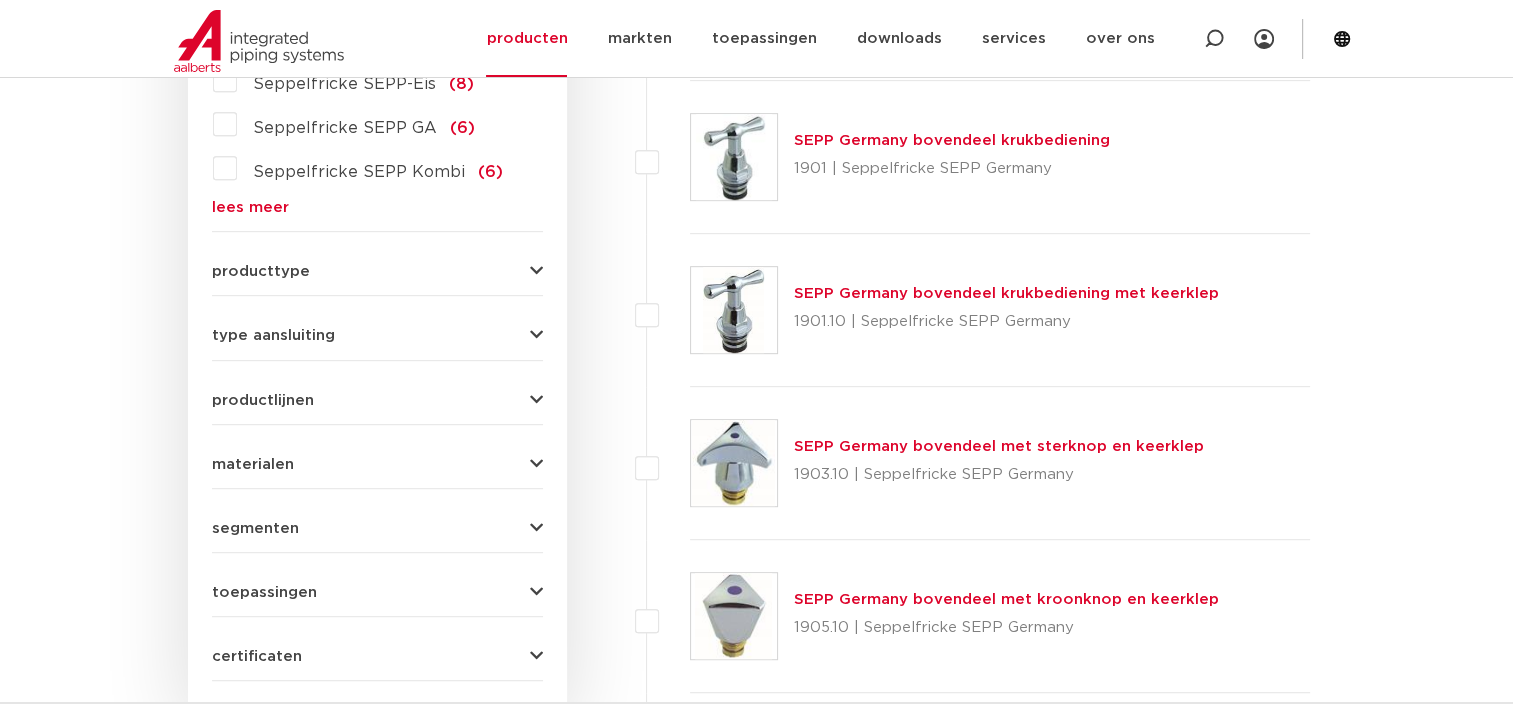 click at bounding box center [536, 592] 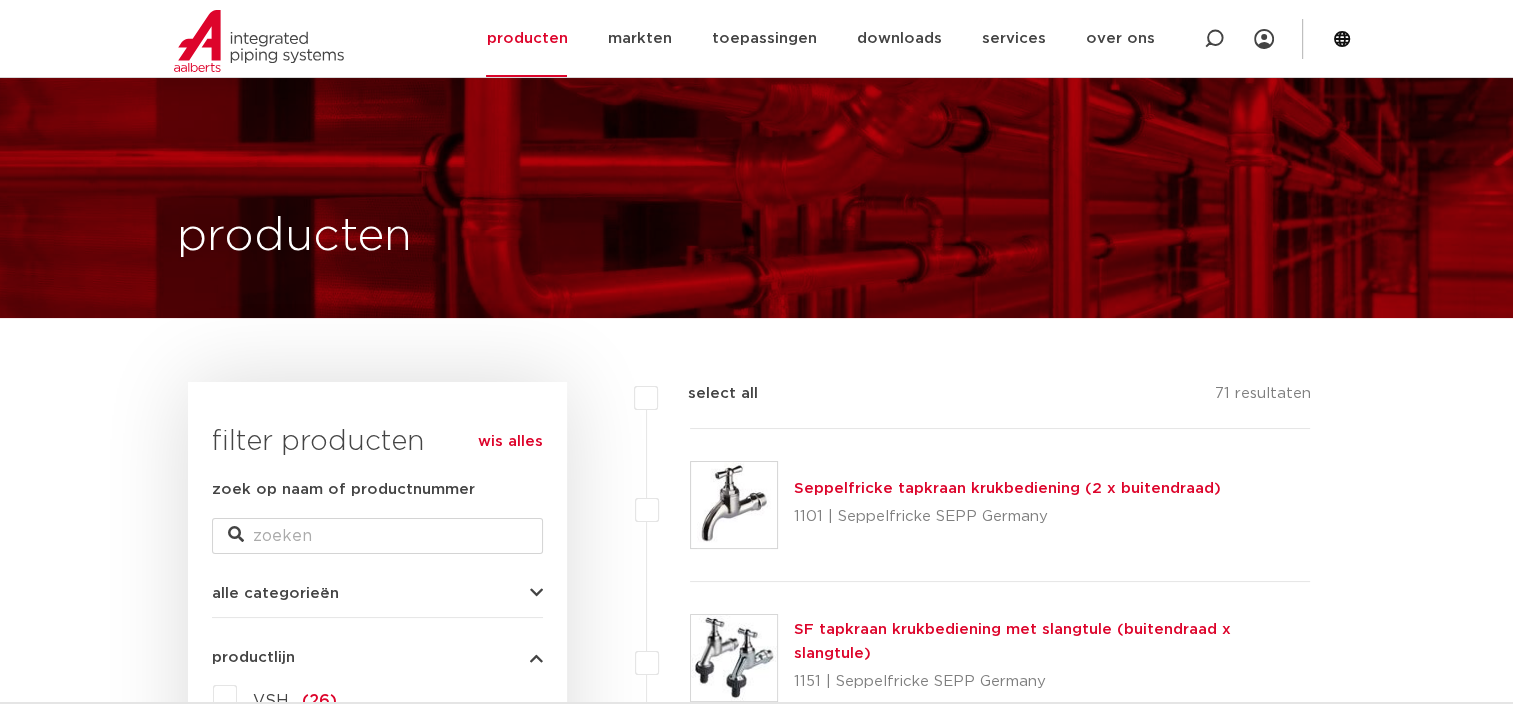 scroll, scrollTop: 0, scrollLeft: 0, axis: both 